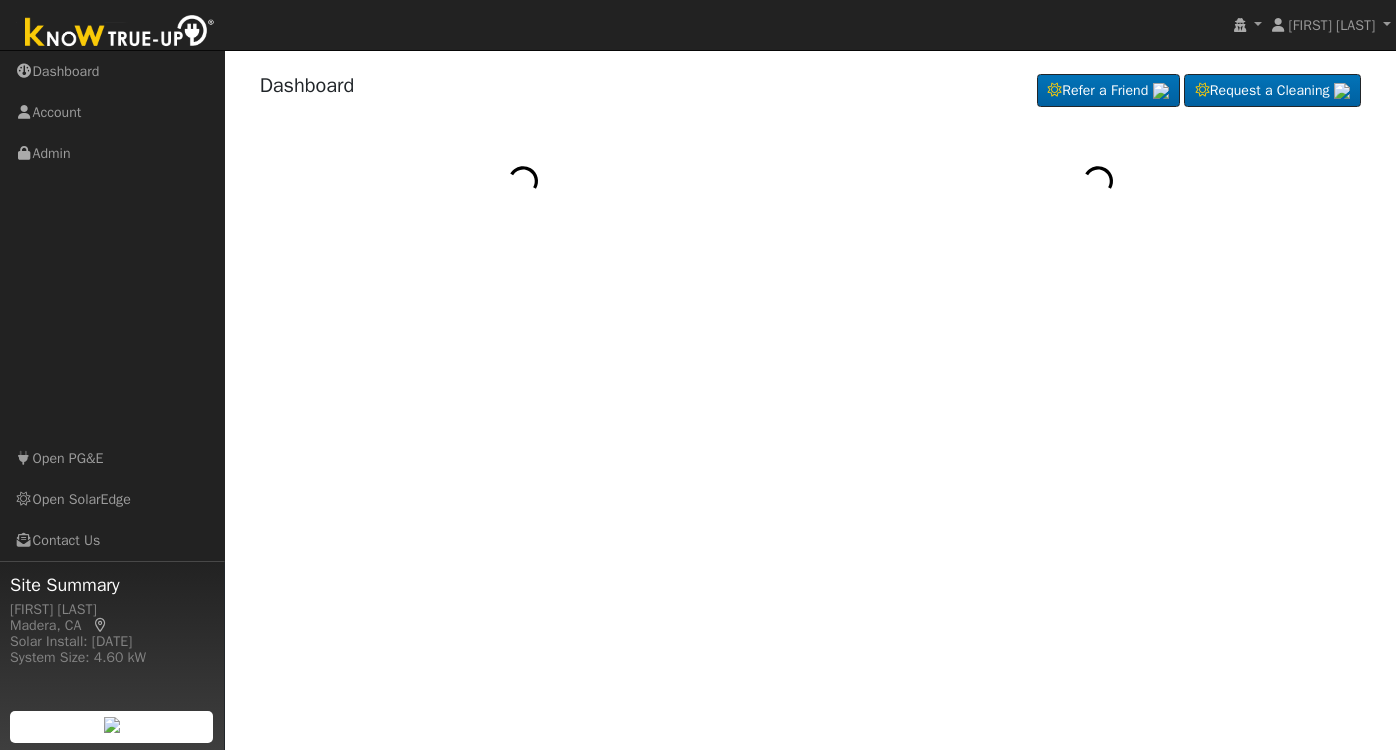 scroll, scrollTop: 0, scrollLeft: 0, axis: both 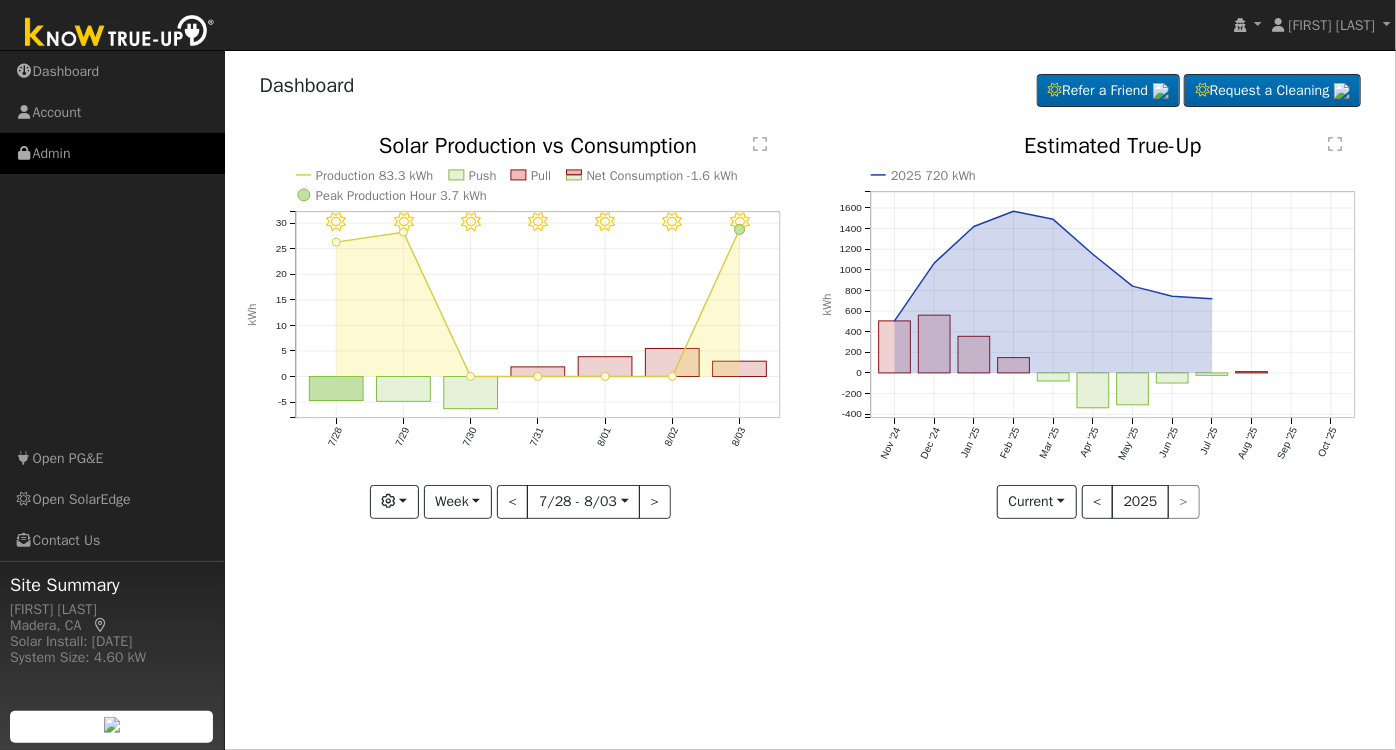 click on "Admin" at bounding box center (112, 153) 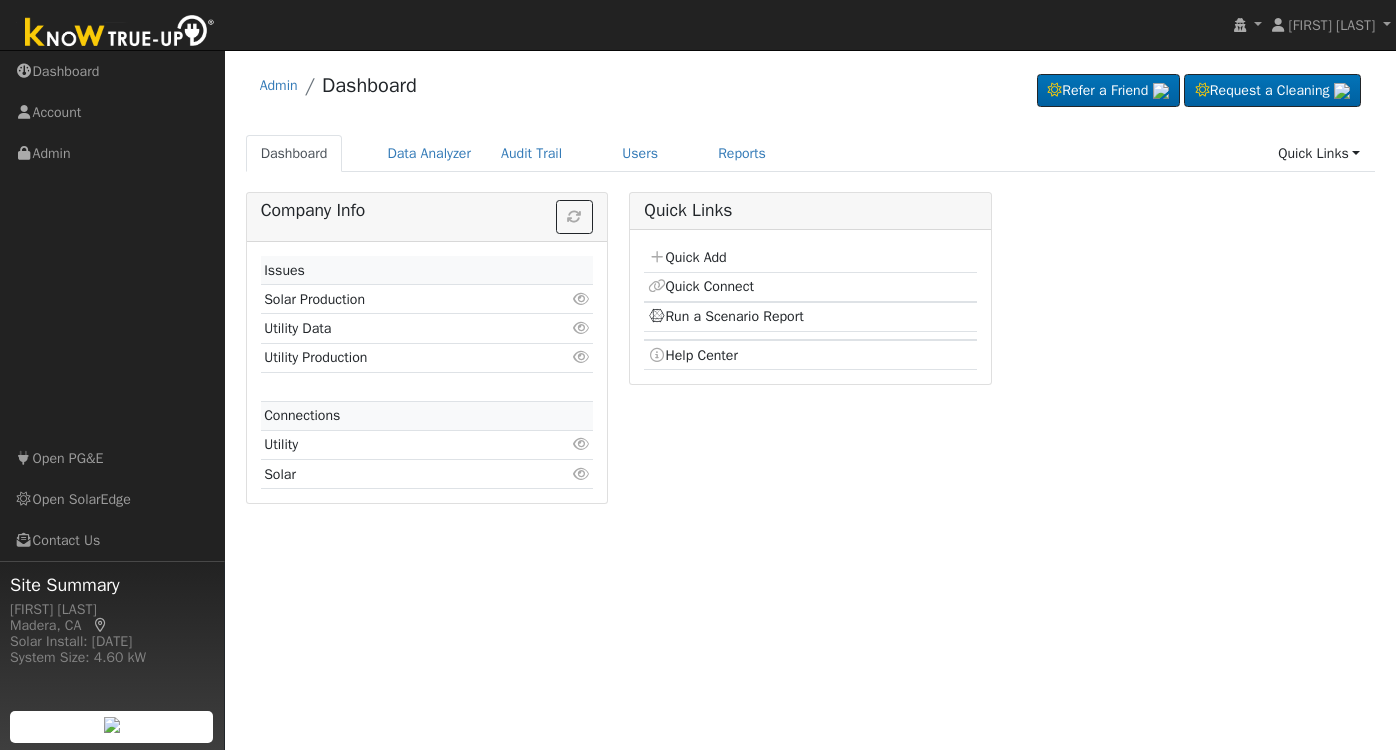 scroll, scrollTop: 0, scrollLeft: 0, axis: both 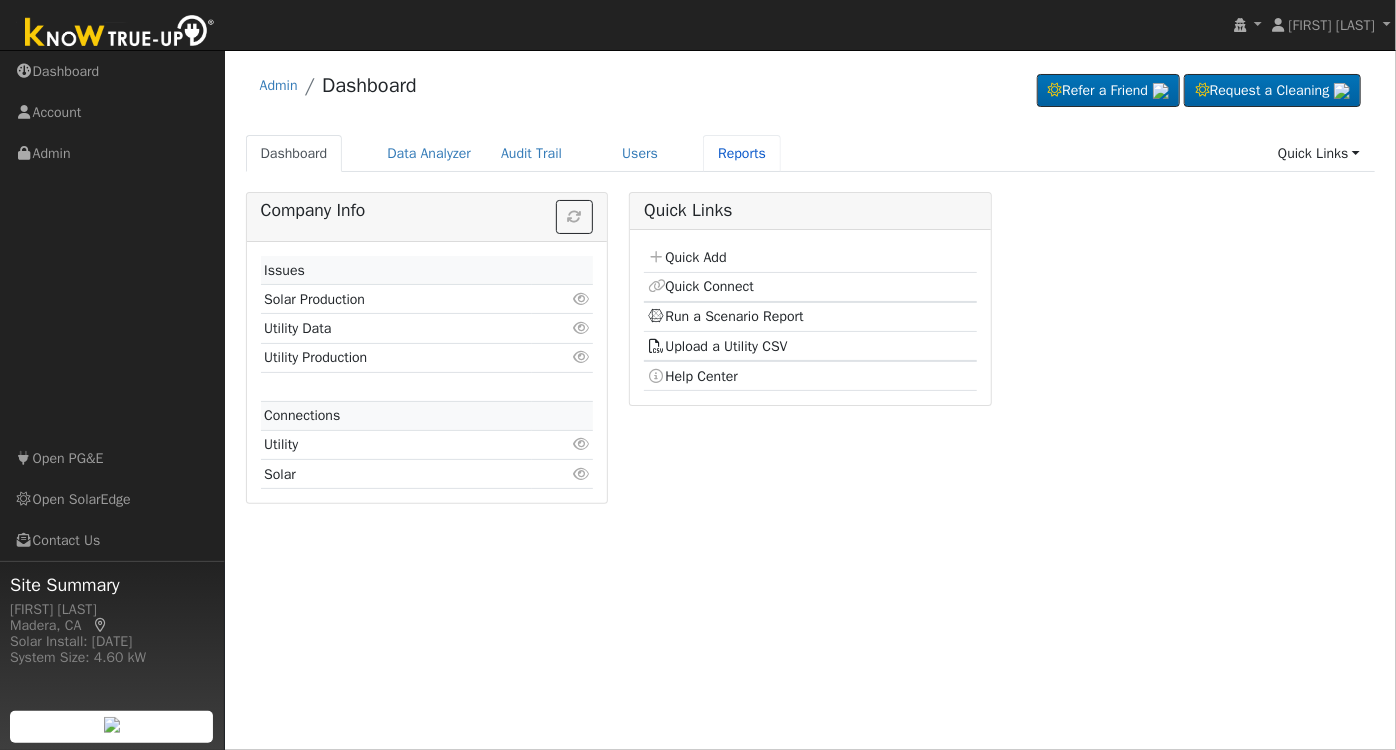click on "Reports" at bounding box center [742, 153] 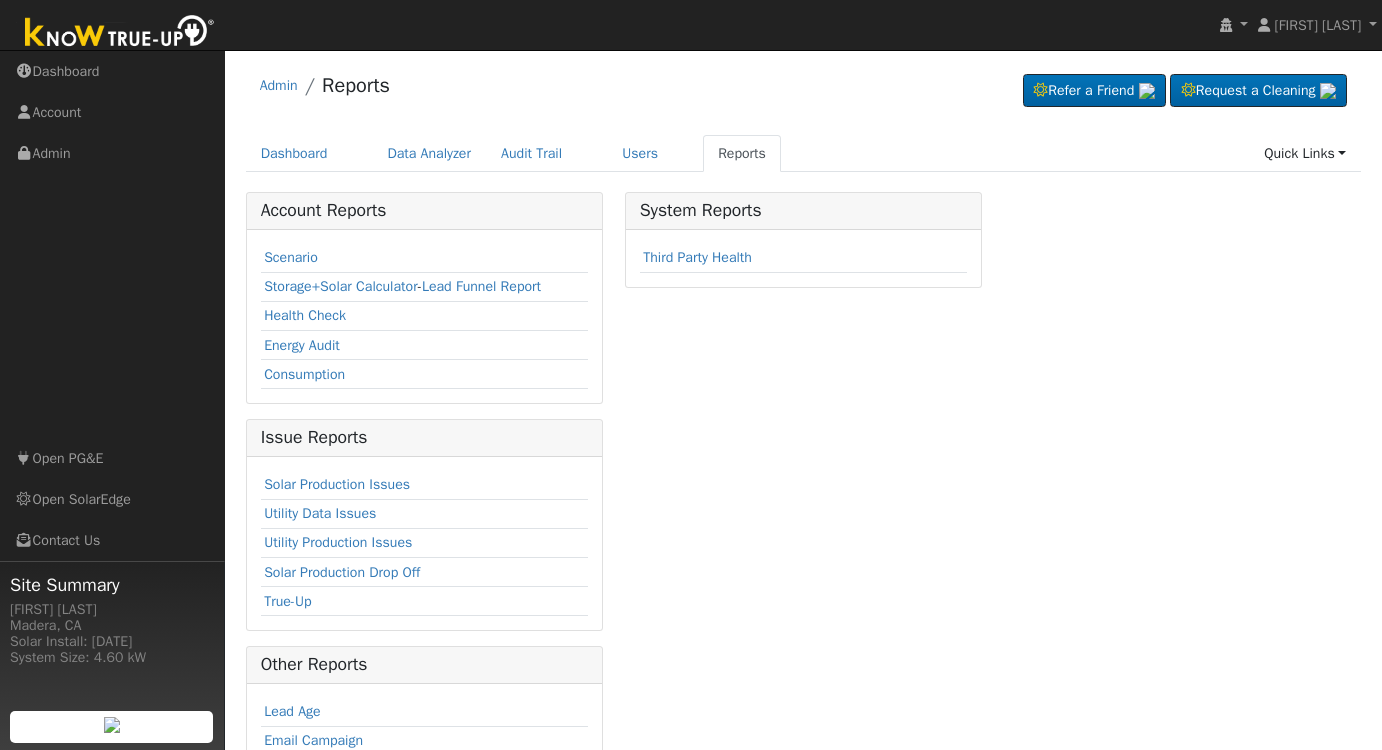 scroll, scrollTop: 0, scrollLeft: 0, axis: both 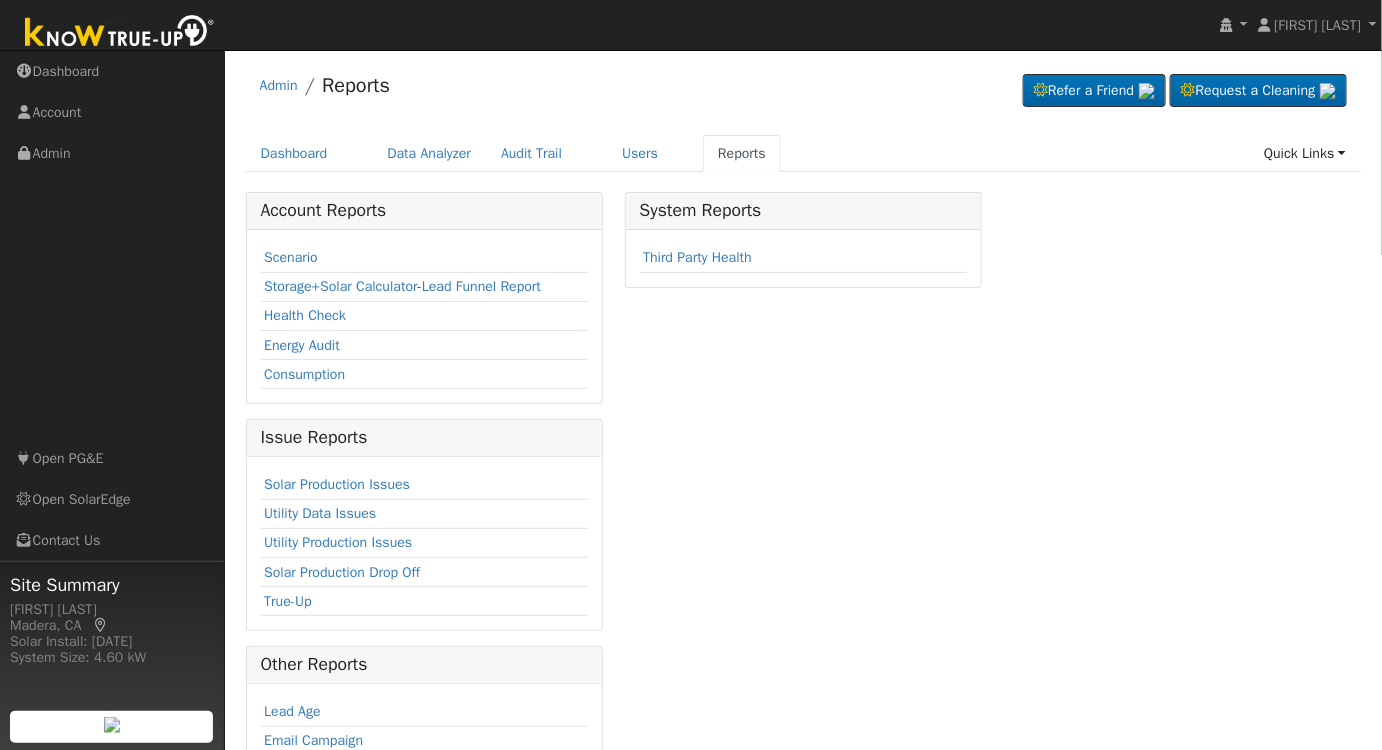 click on "Scenario" at bounding box center (291, 257) 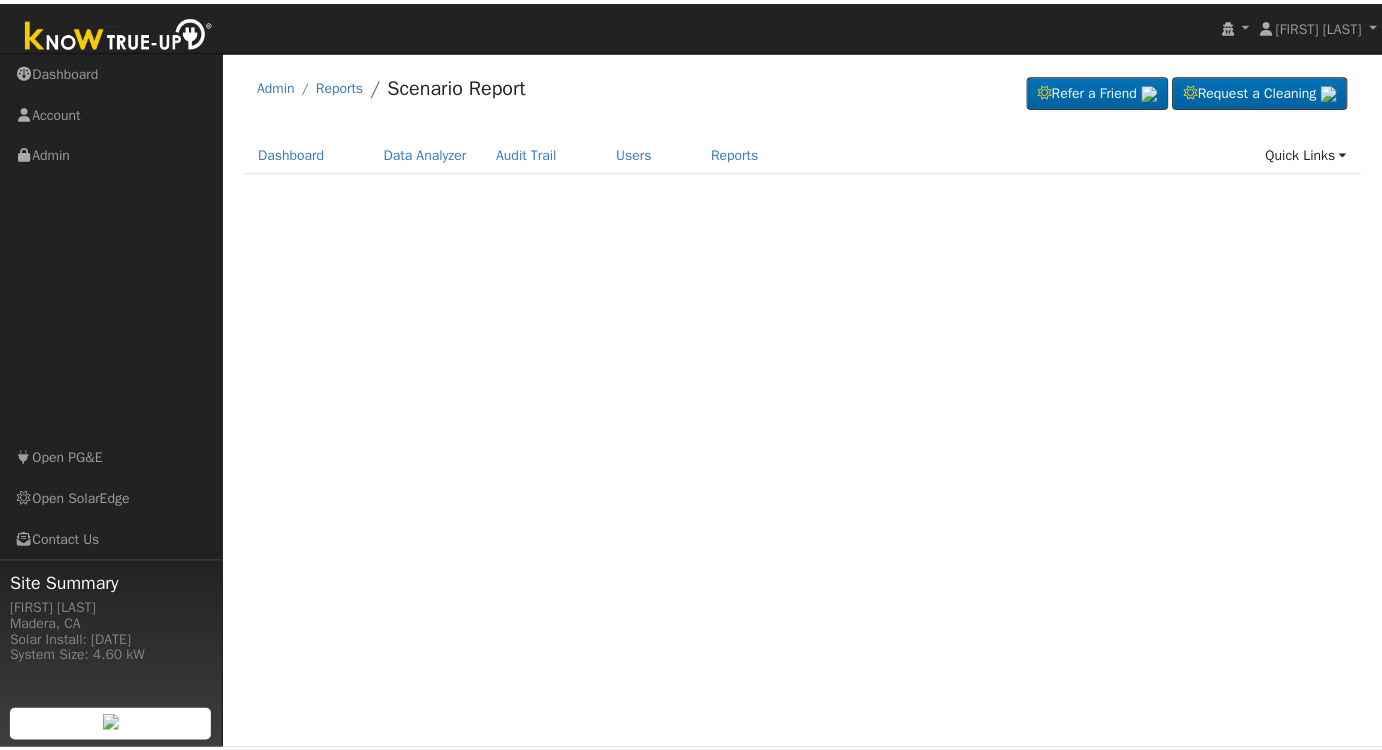 scroll, scrollTop: 0, scrollLeft: 0, axis: both 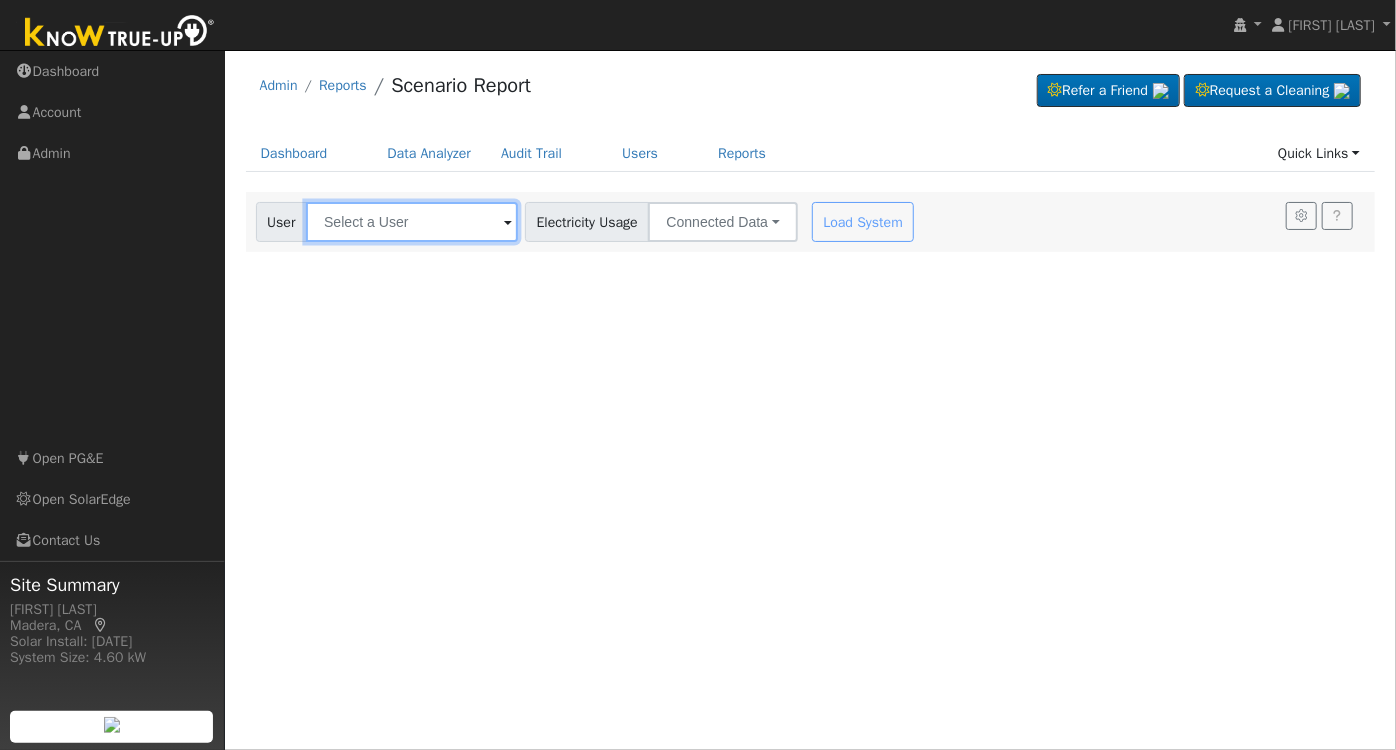 click at bounding box center (412, 222) 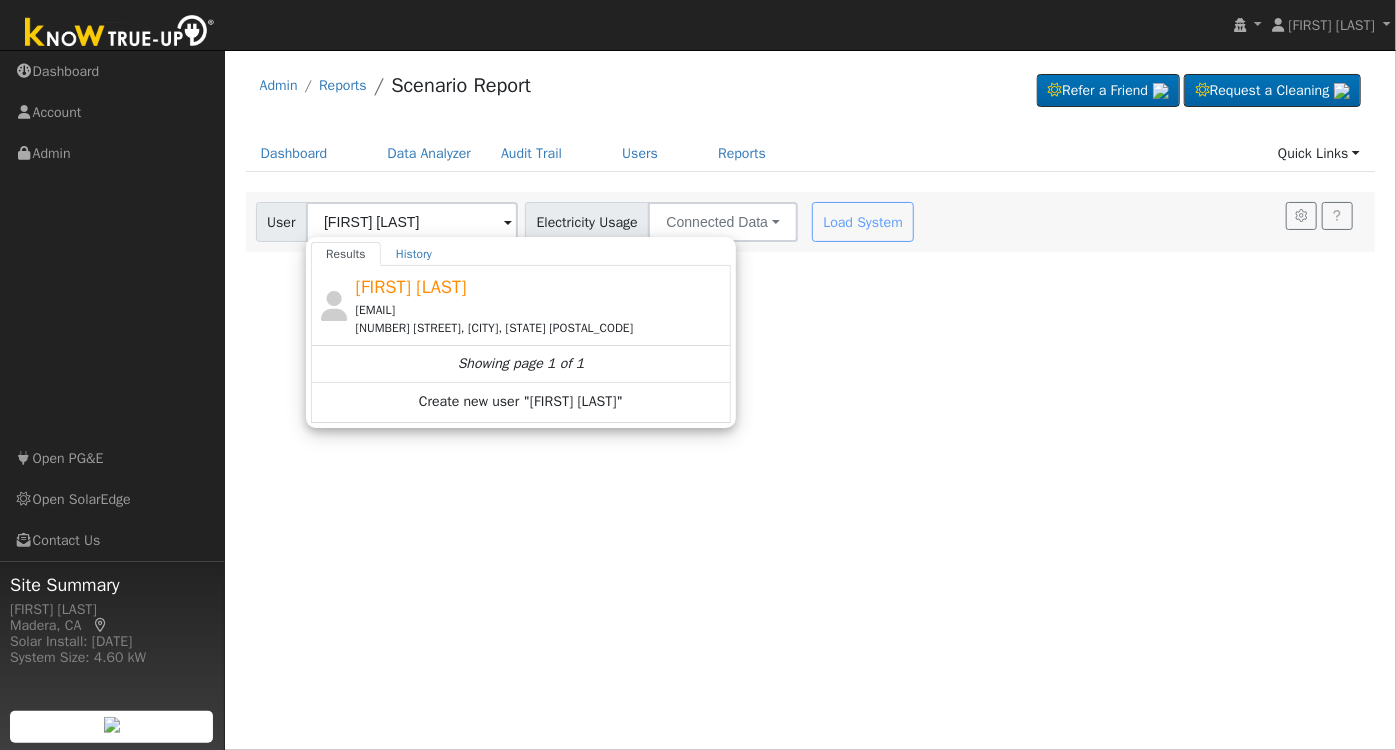click on "singh_lail@yahoo.com" at bounding box center (541, 310) 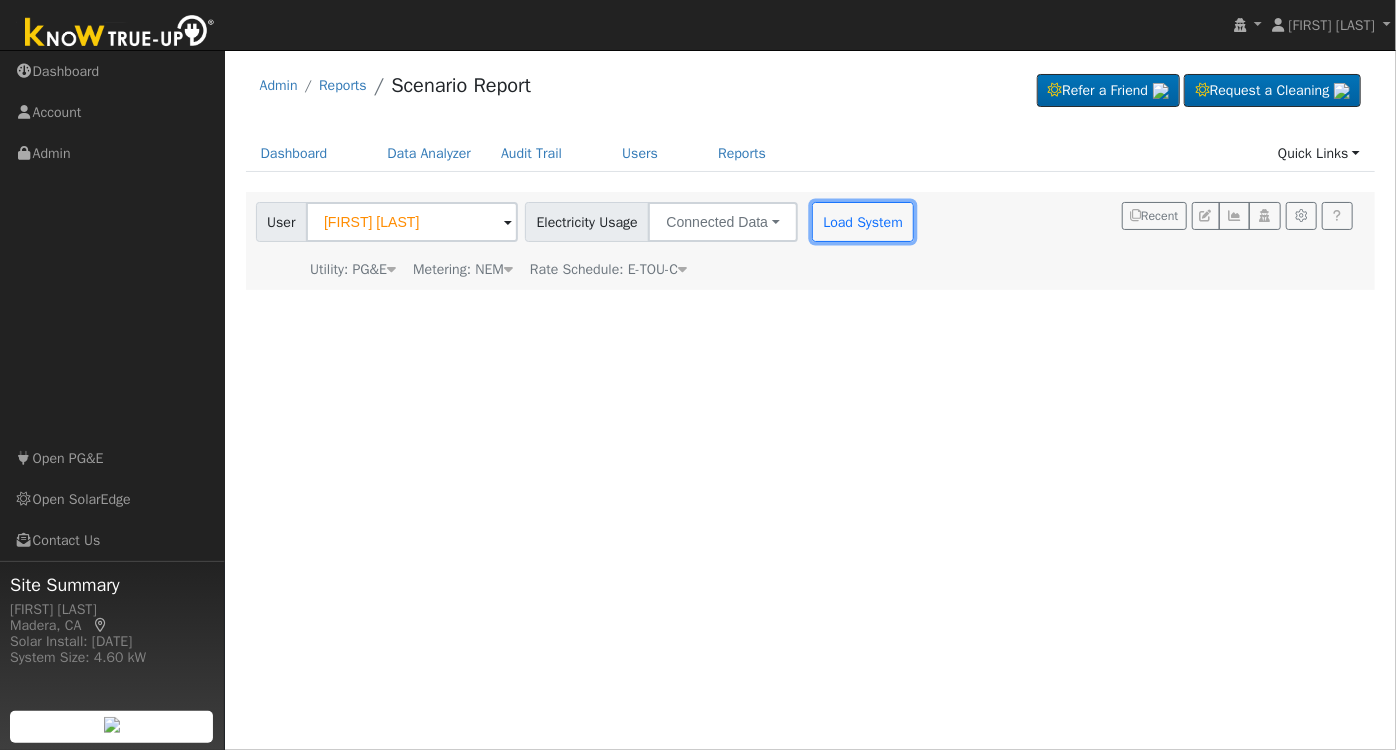 click on "Load System" at bounding box center [863, 222] 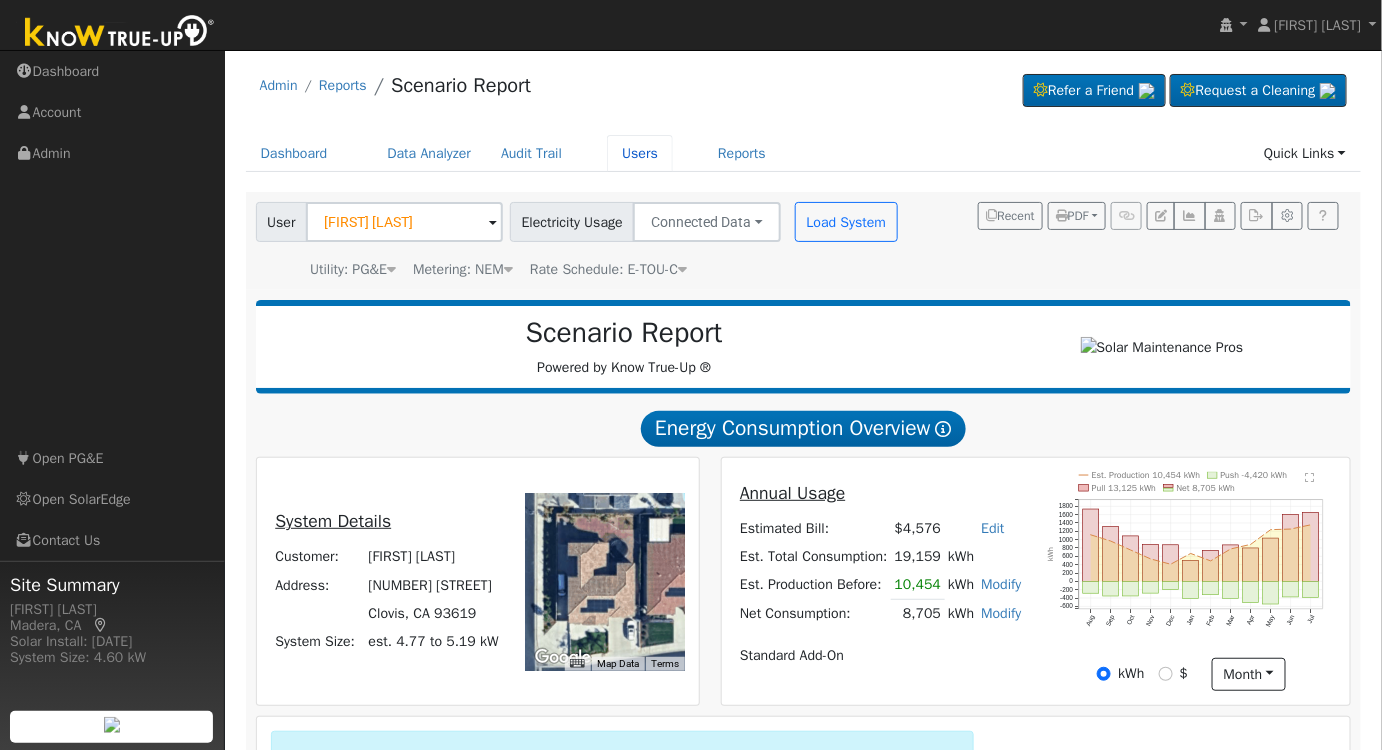 click on "Users" at bounding box center (640, 153) 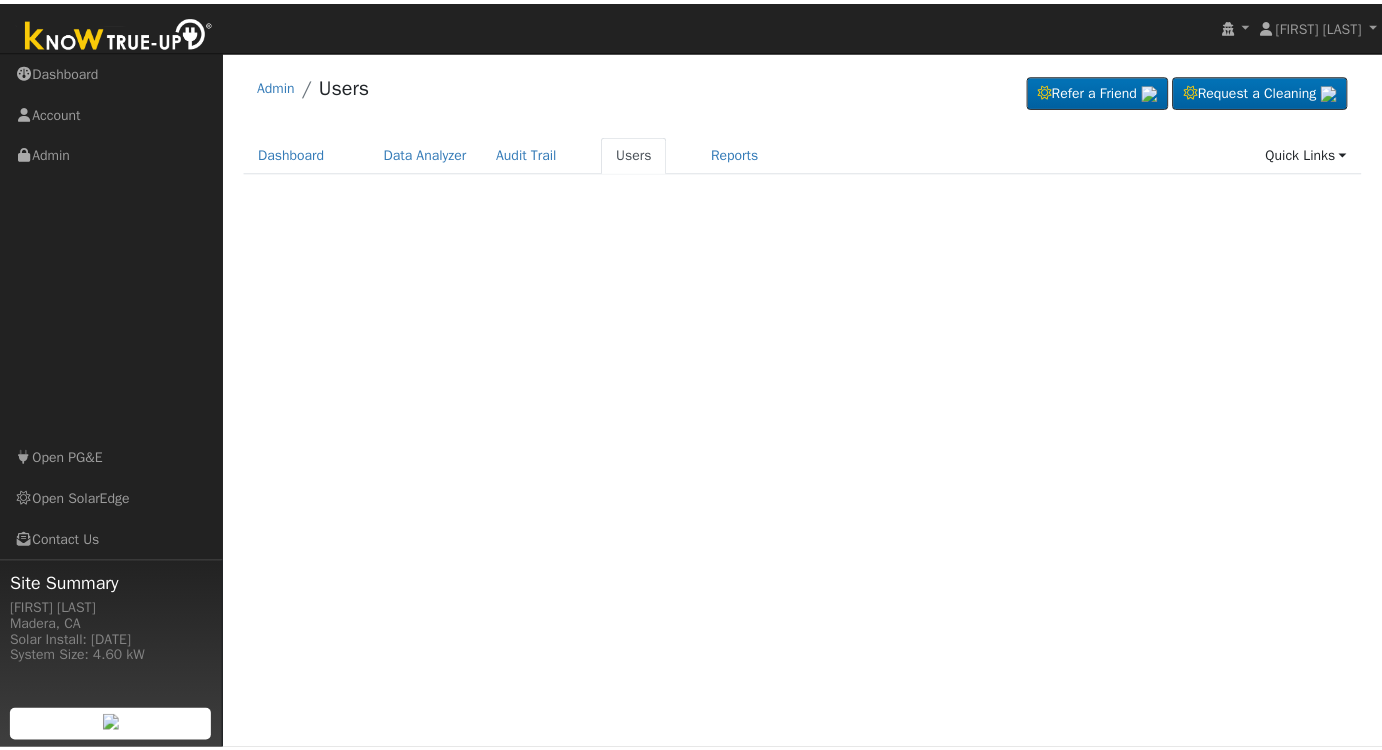 scroll, scrollTop: 0, scrollLeft: 0, axis: both 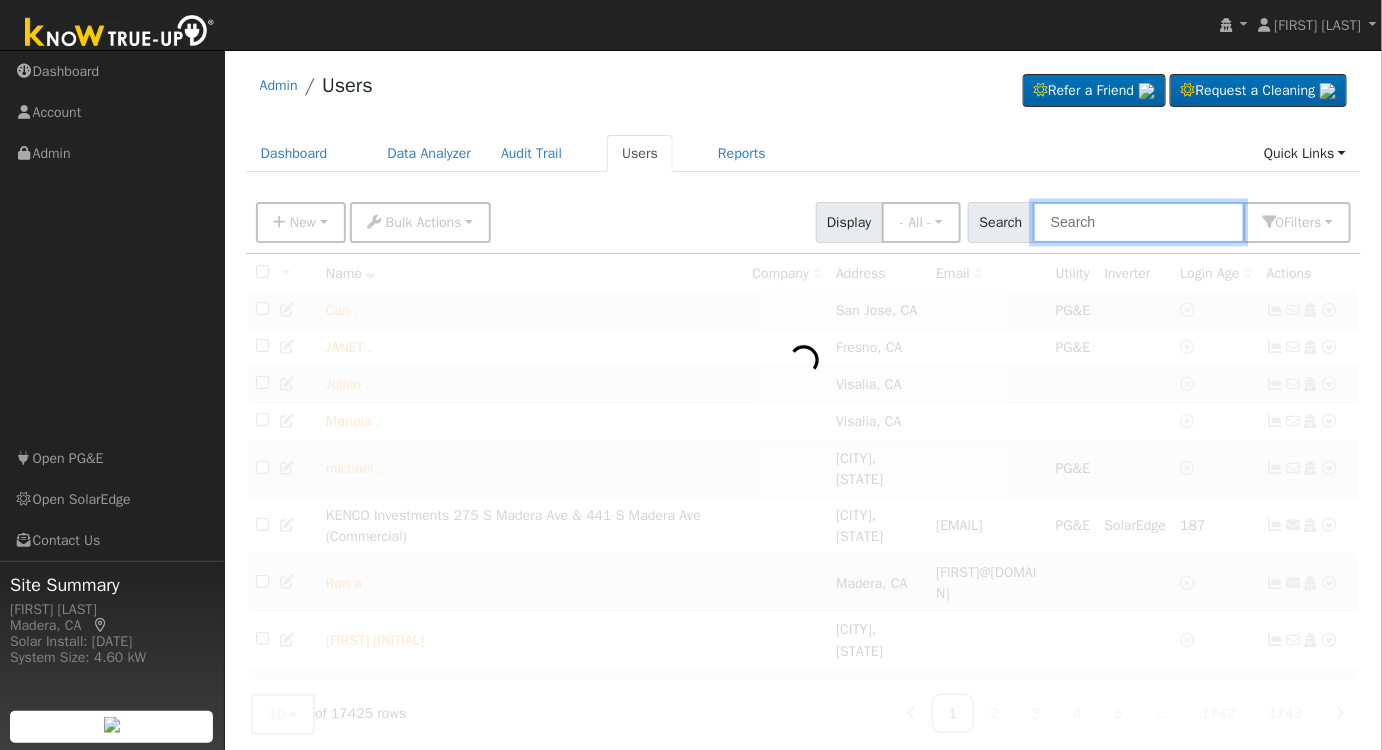 click at bounding box center (1139, 222) 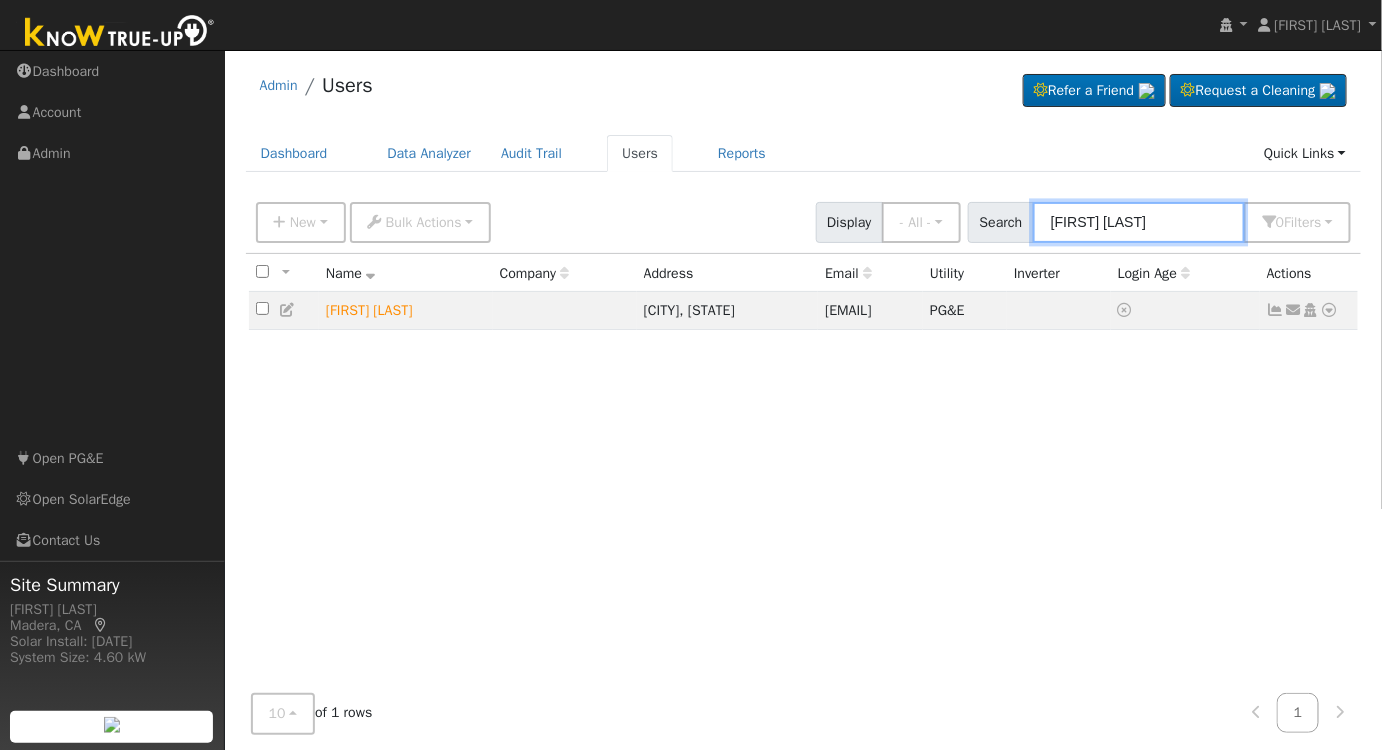type on "SUNNY SANGH" 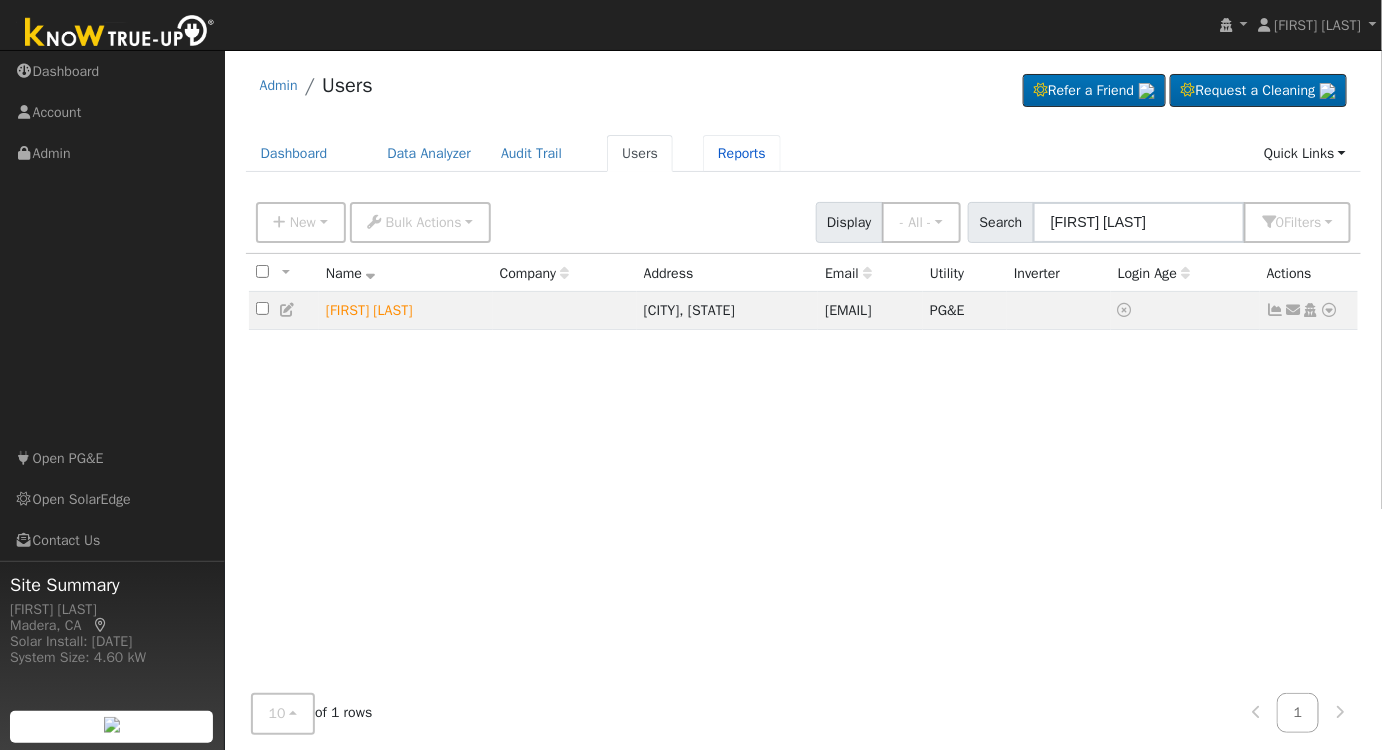 click on "Reports" at bounding box center (742, 153) 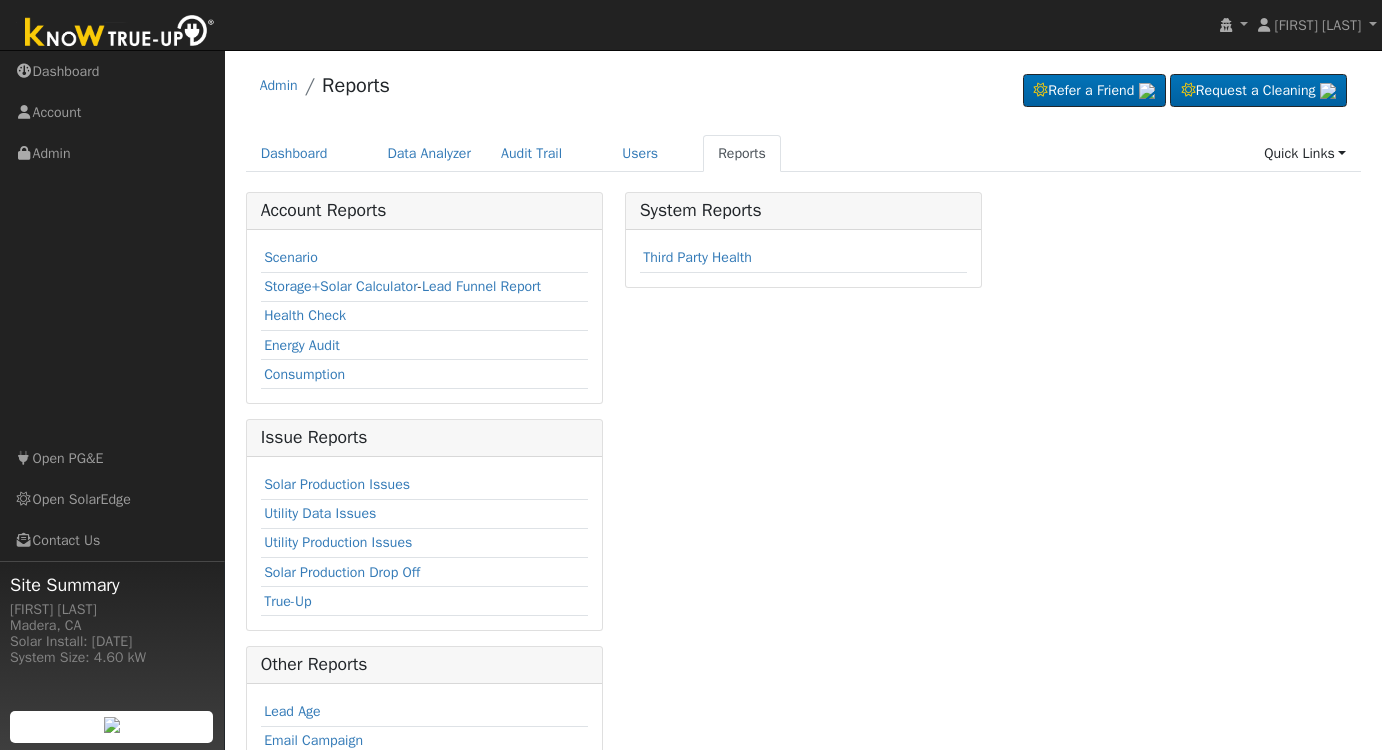 scroll, scrollTop: 0, scrollLeft: 0, axis: both 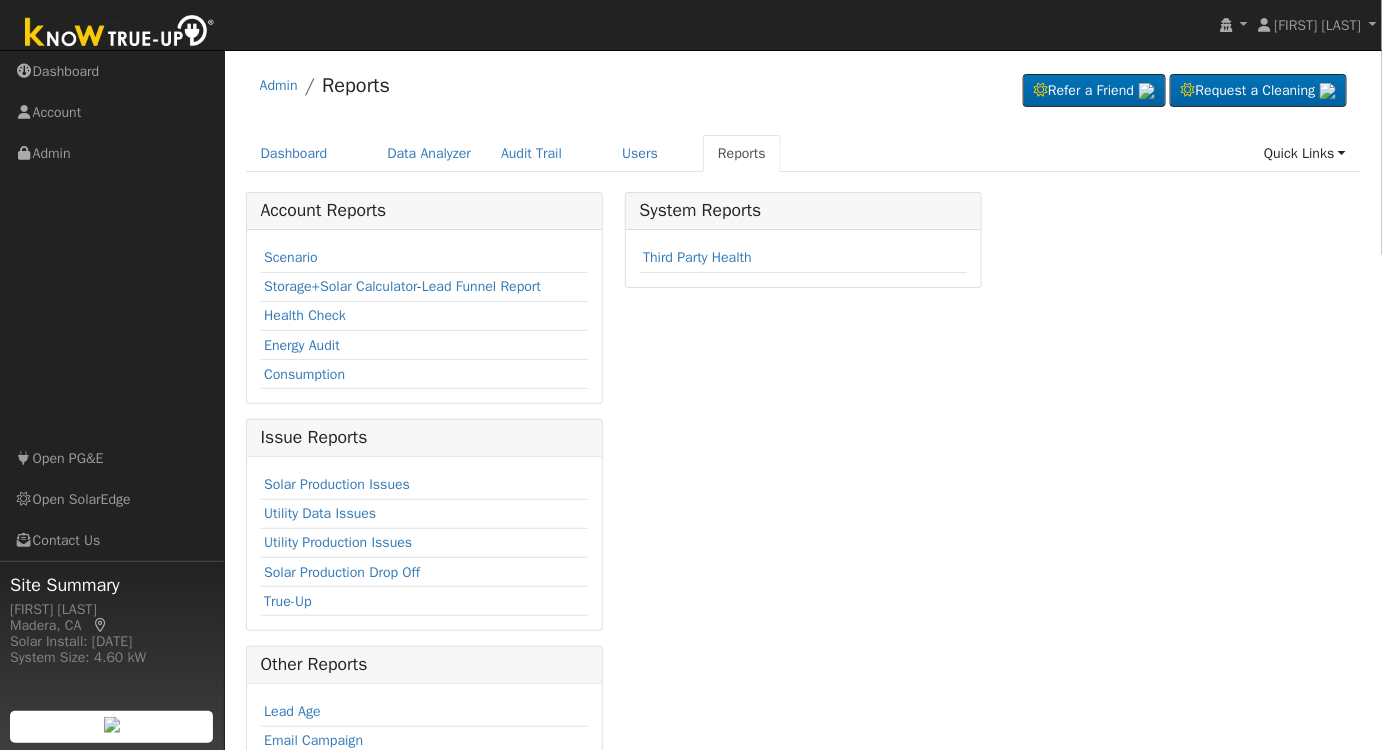 click on "Scenario" at bounding box center [291, 257] 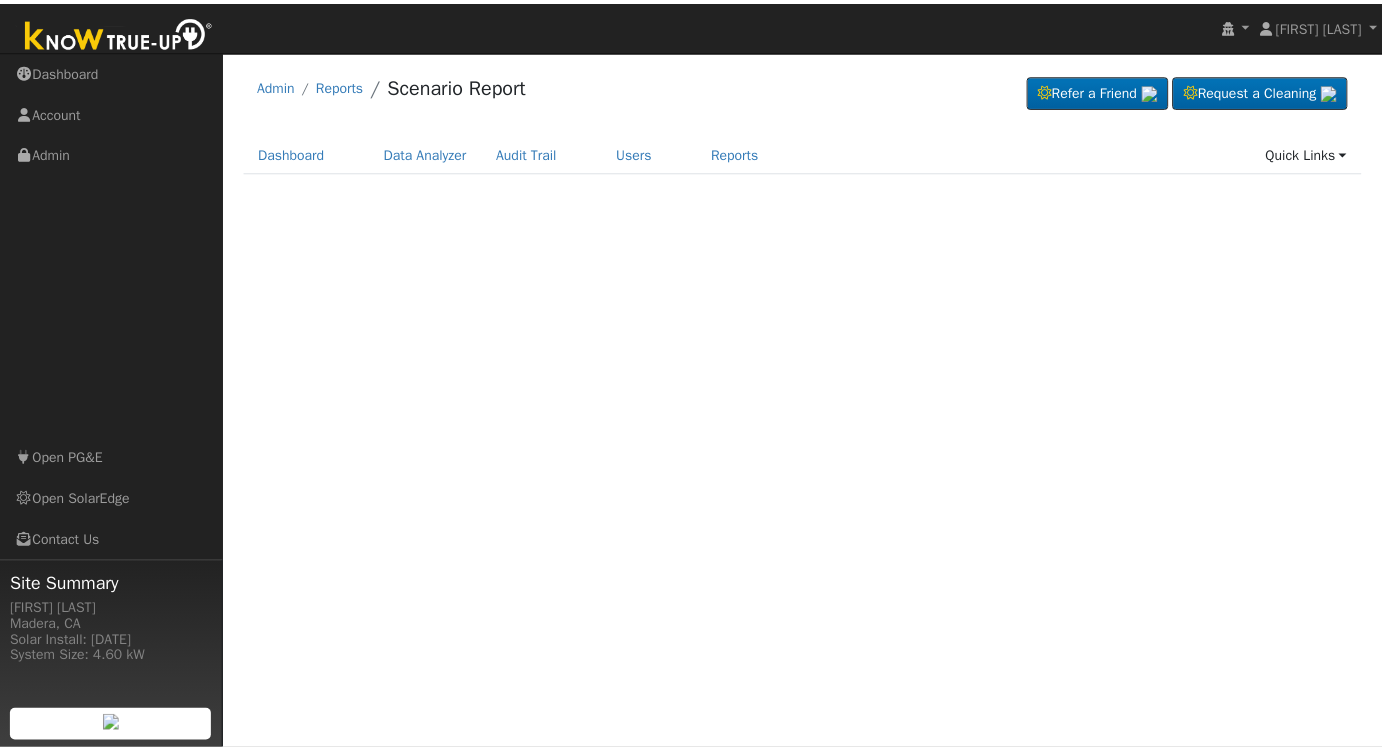 scroll, scrollTop: 0, scrollLeft: 0, axis: both 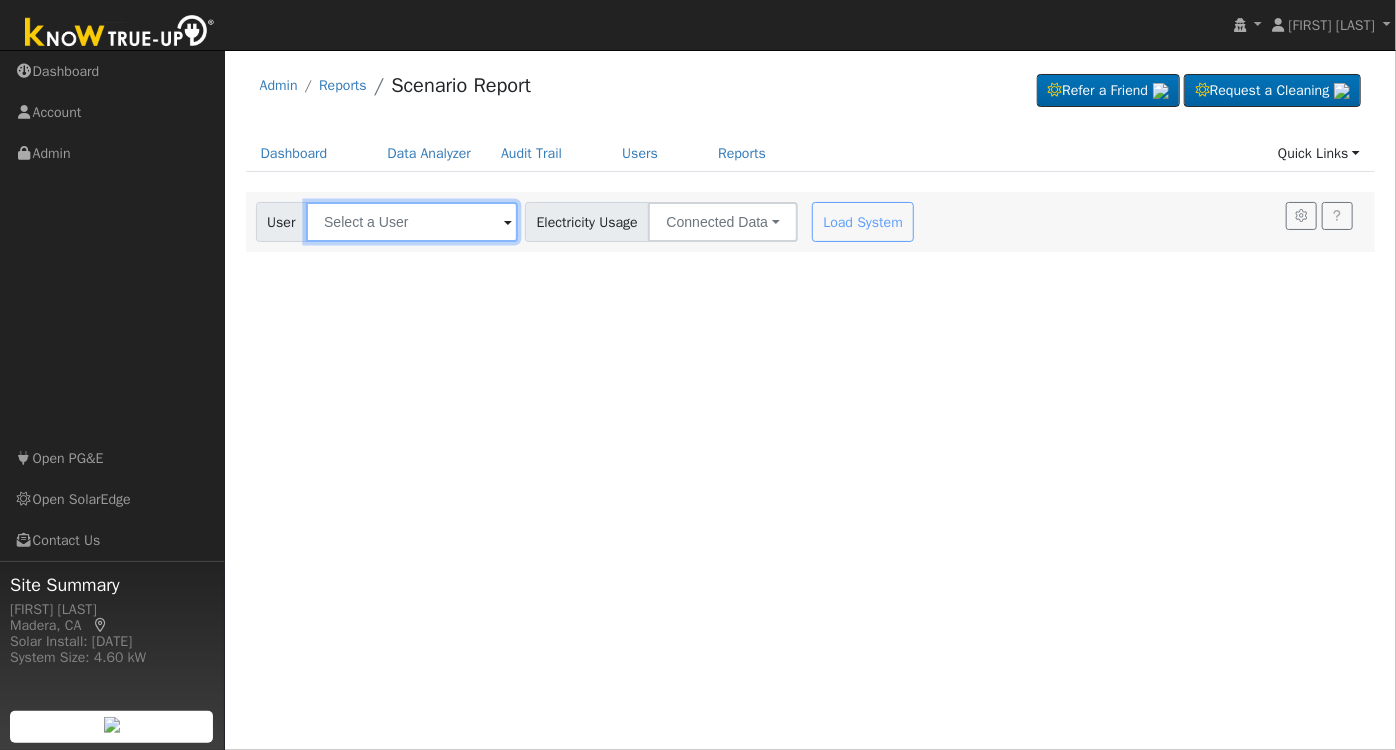 click at bounding box center [412, 222] 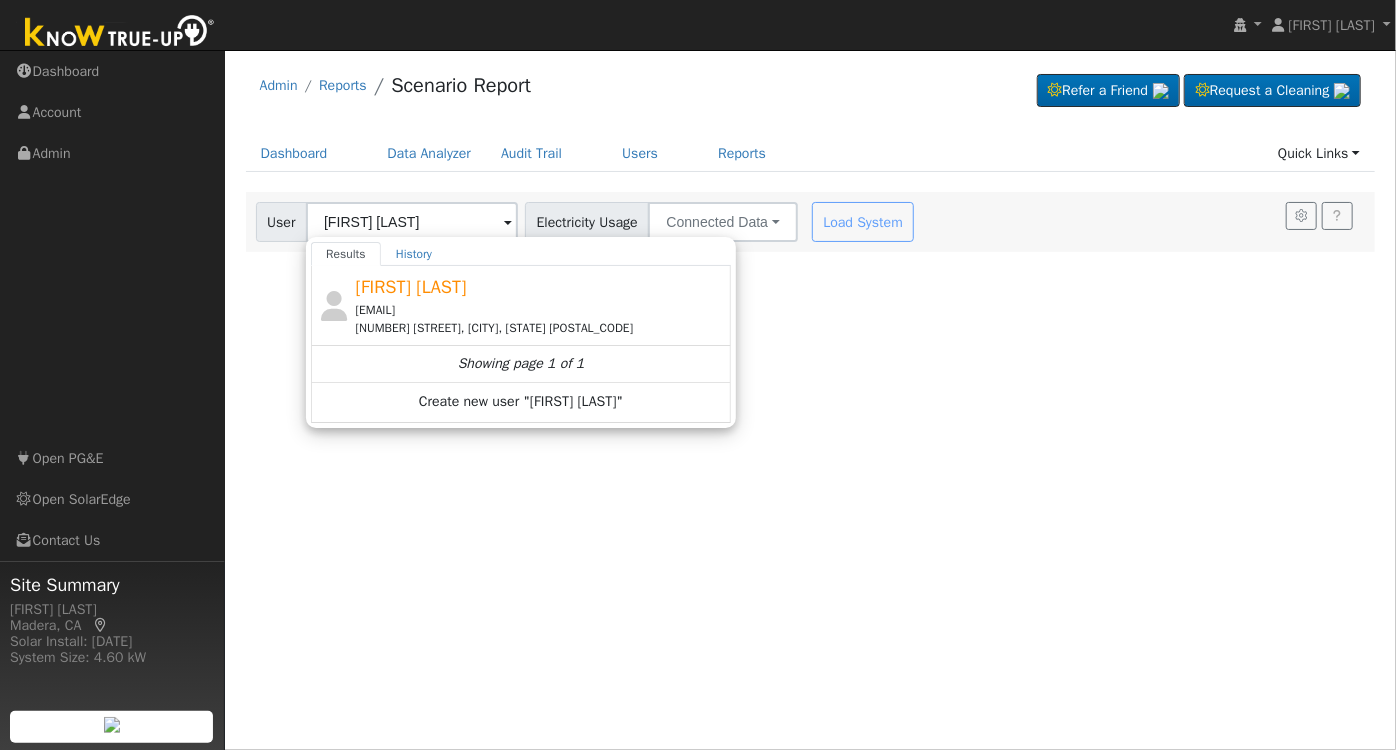 click on "[EMAIL]" at bounding box center [541, 310] 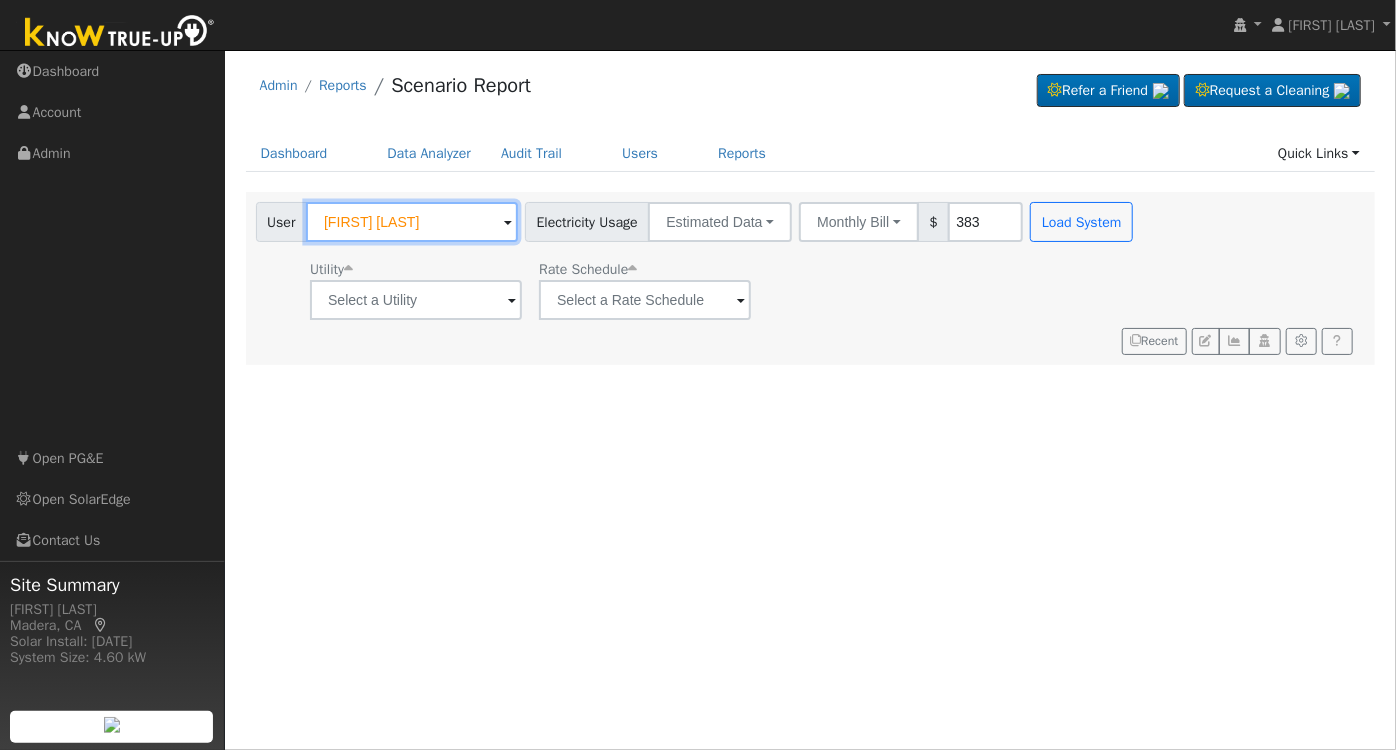 click on "[FIRST] [LAST]" at bounding box center [412, 222] 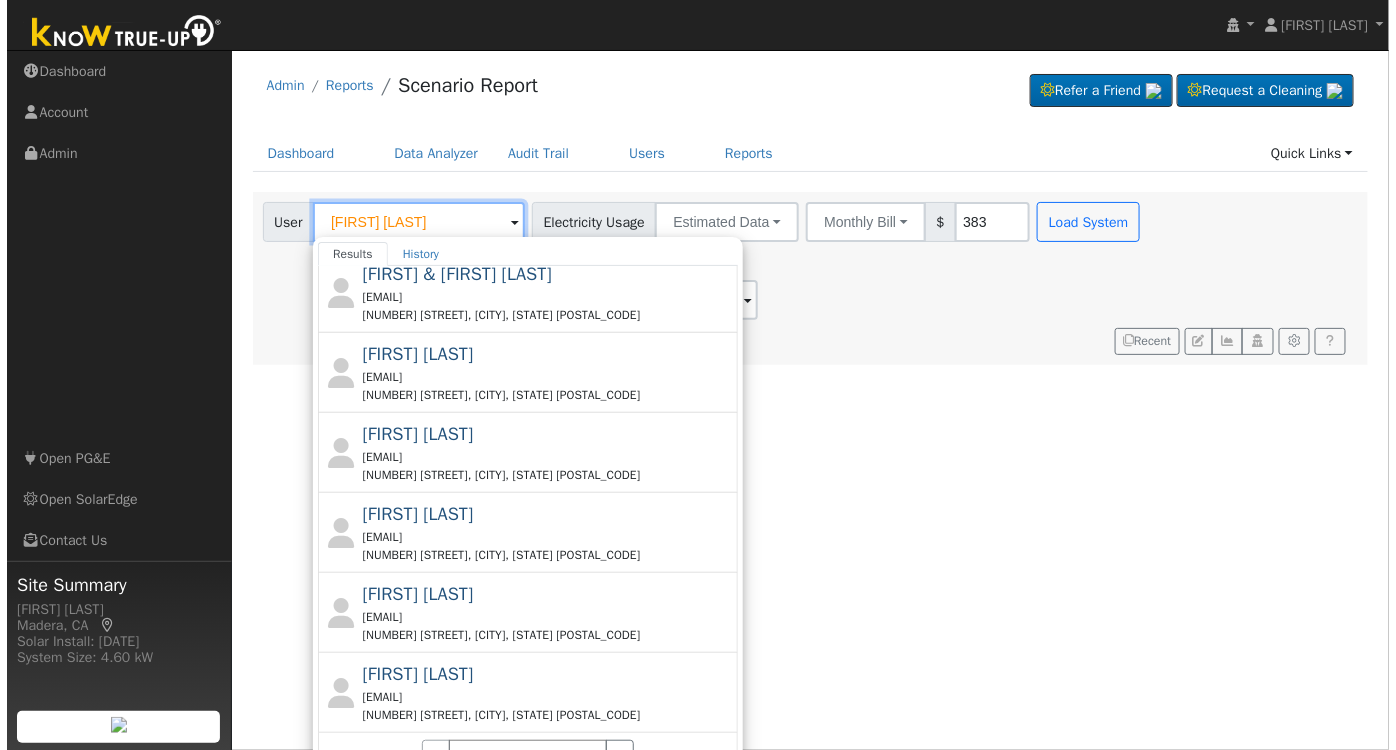 scroll, scrollTop: 758, scrollLeft: 0, axis: vertical 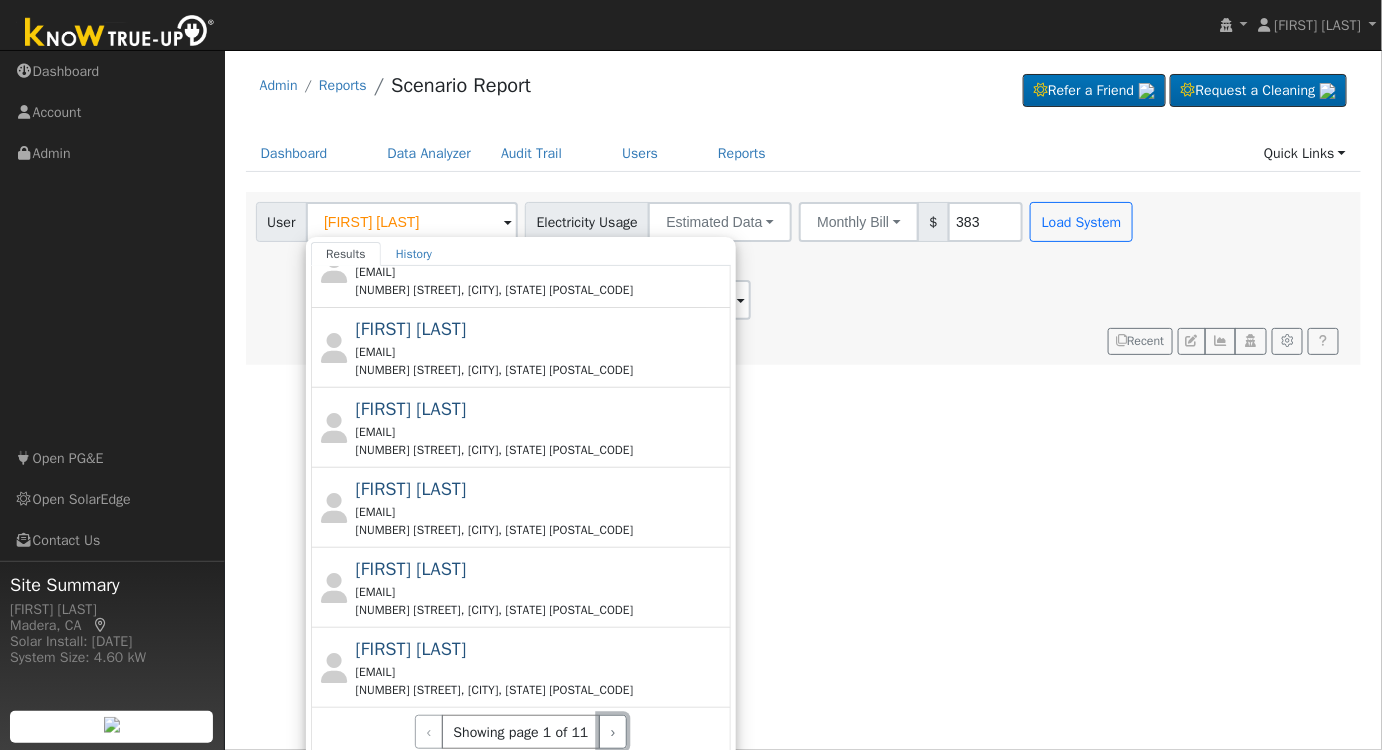 click on "›" at bounding box center (613, 732) 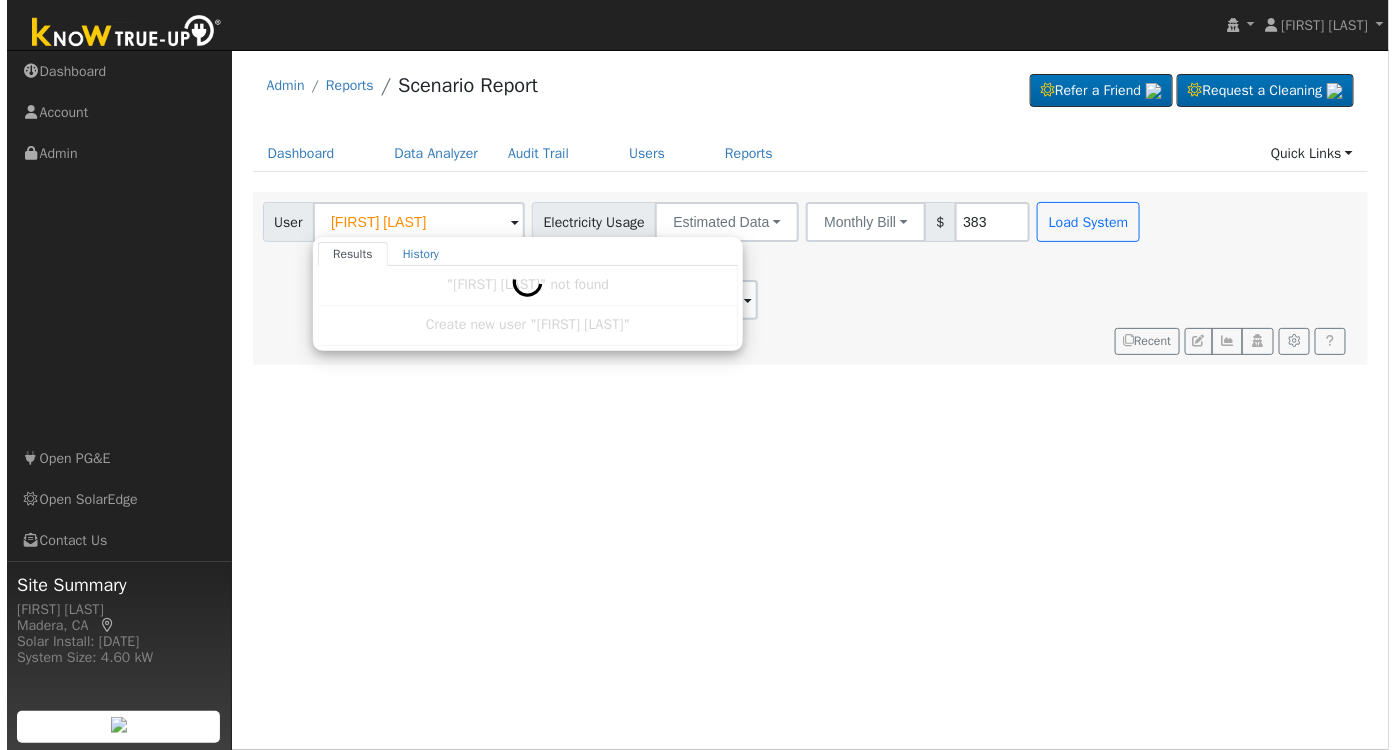 scroll, scrollTop: 0, scrollLeft: 0, axis: both 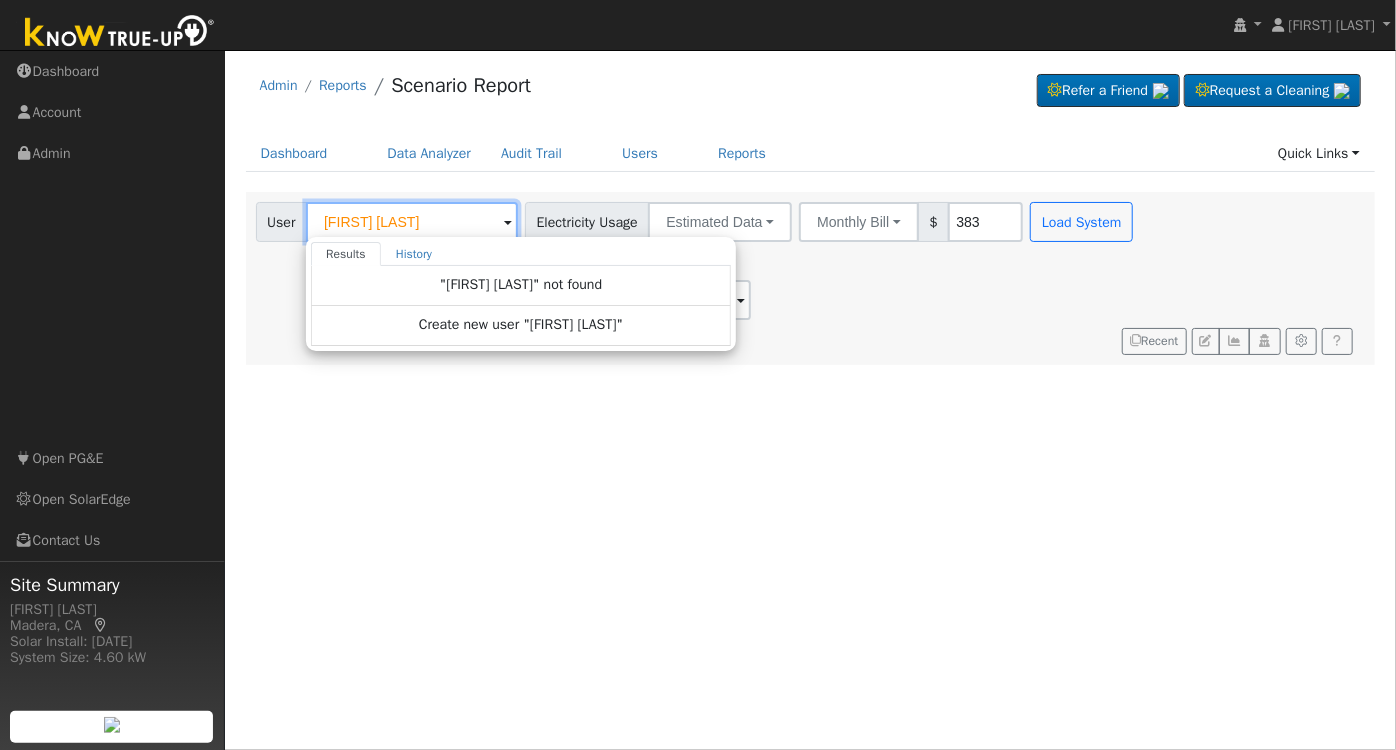 click on "[FIRST] [LAST]" at bounding box center [412, 222] 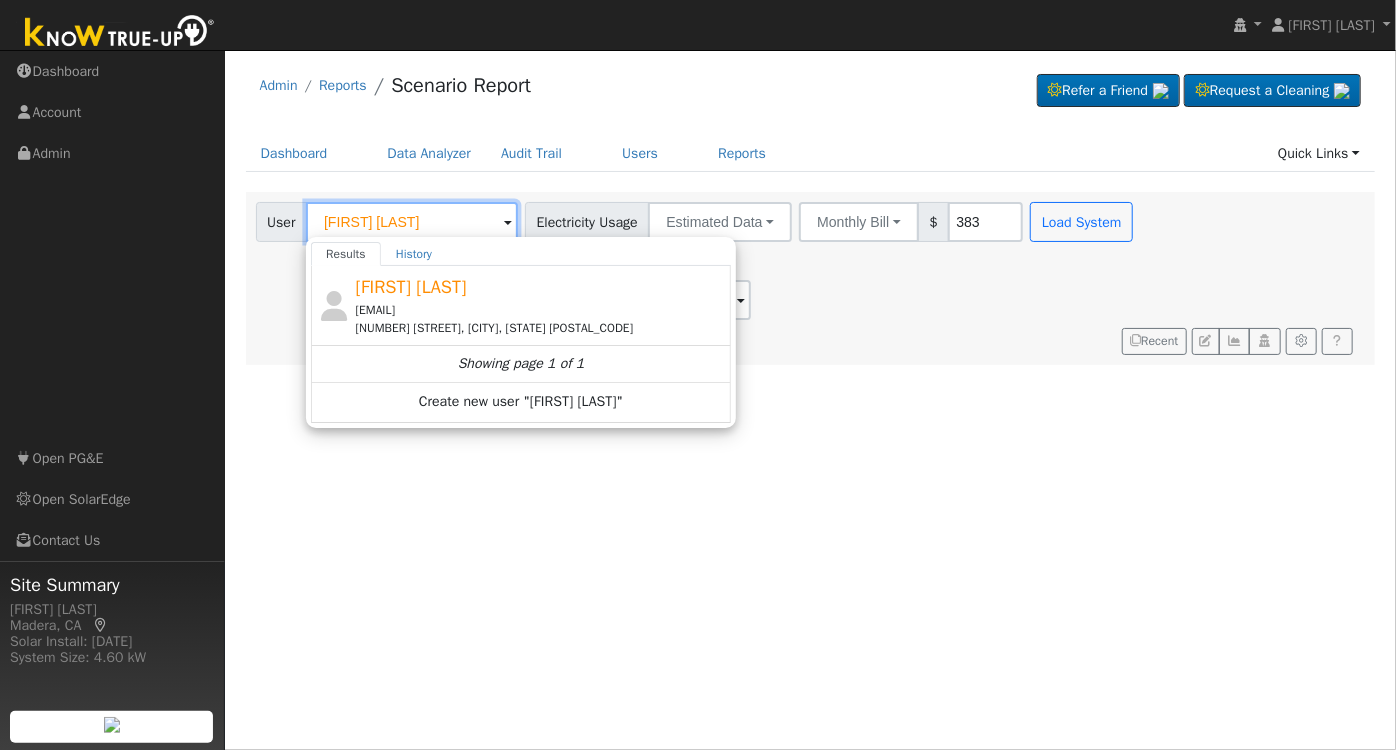 type on "[FIRST] [LAST]" 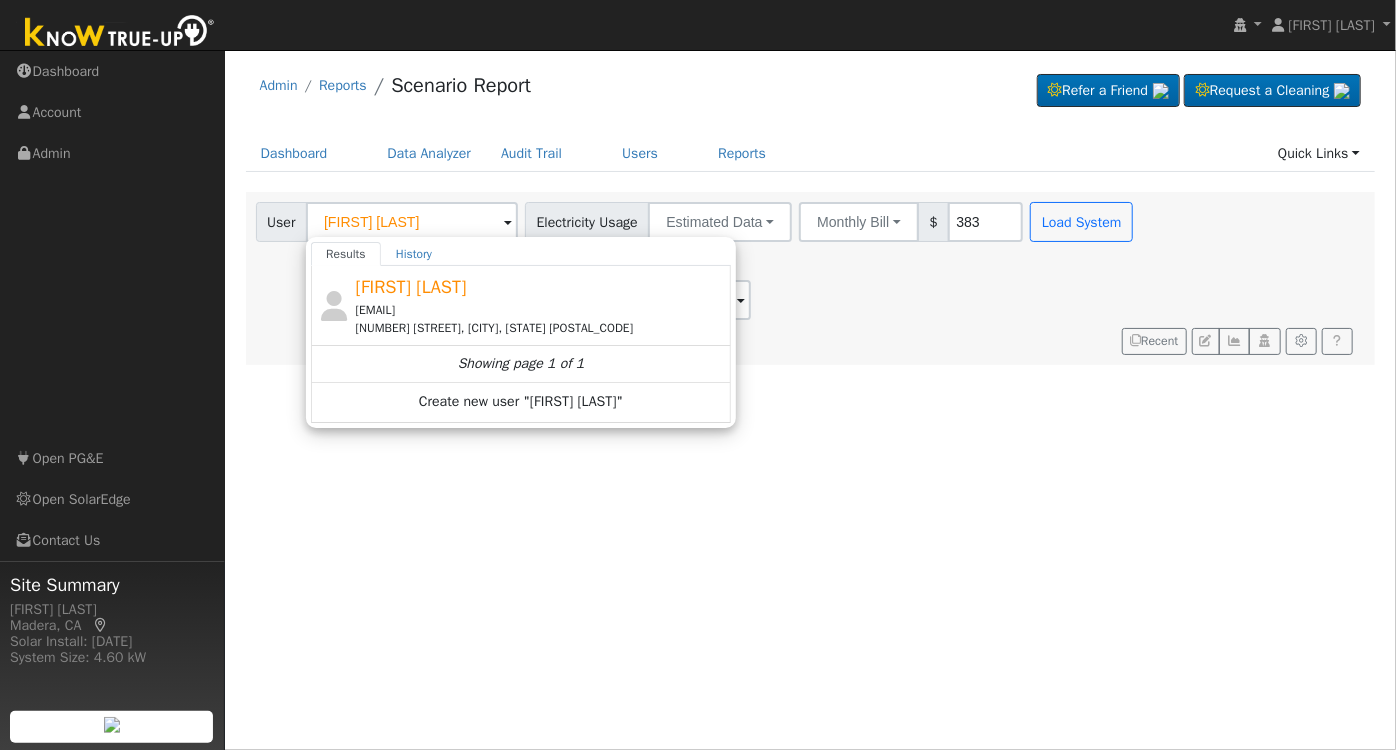 click on "[NUMBER] [STREET], [CITY], [STATE] [POSTAL_CODE]" at bounding box center (541, 328) 